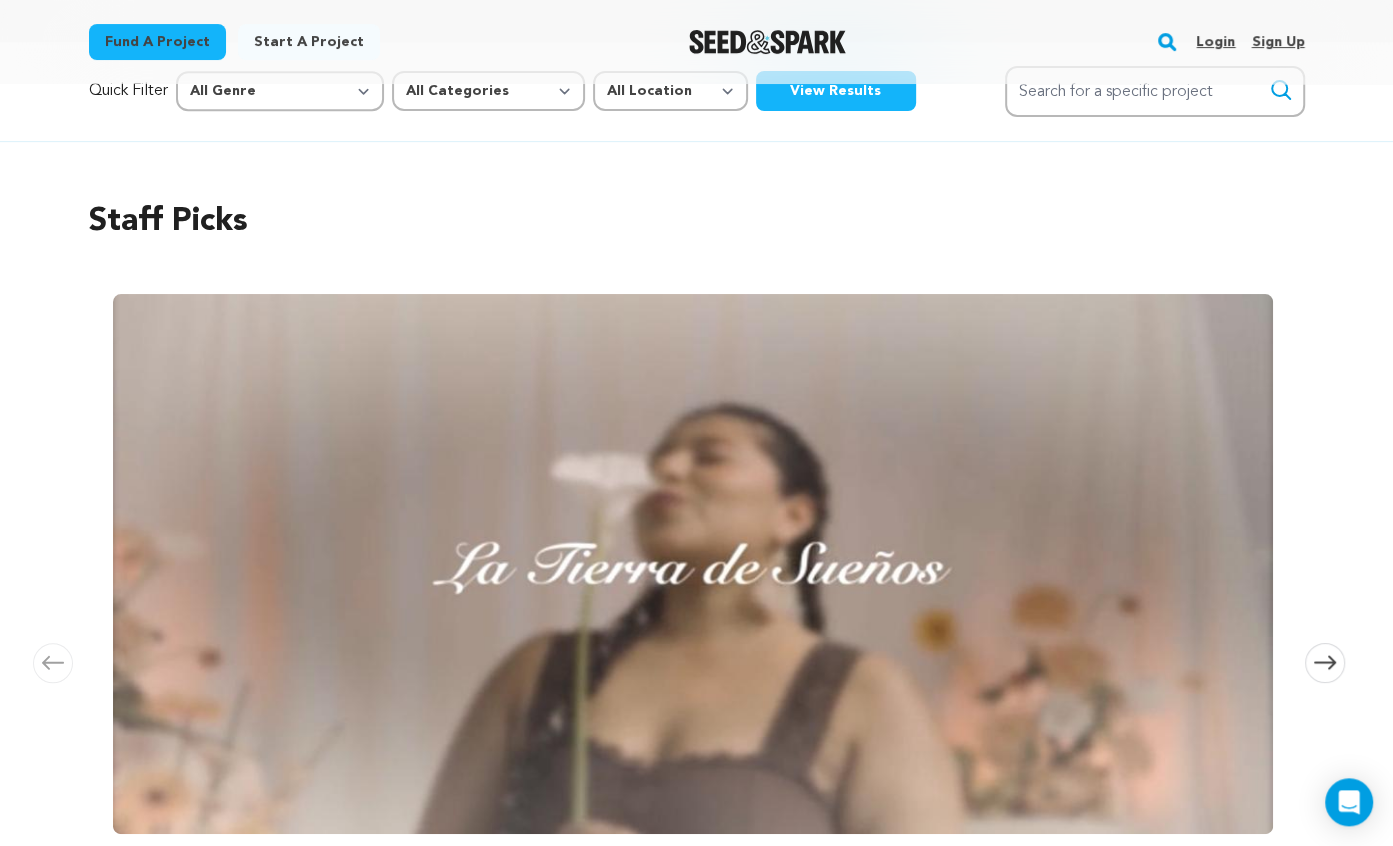 scroll, scrollTop: 0, scrollLeft: 0, axis: both 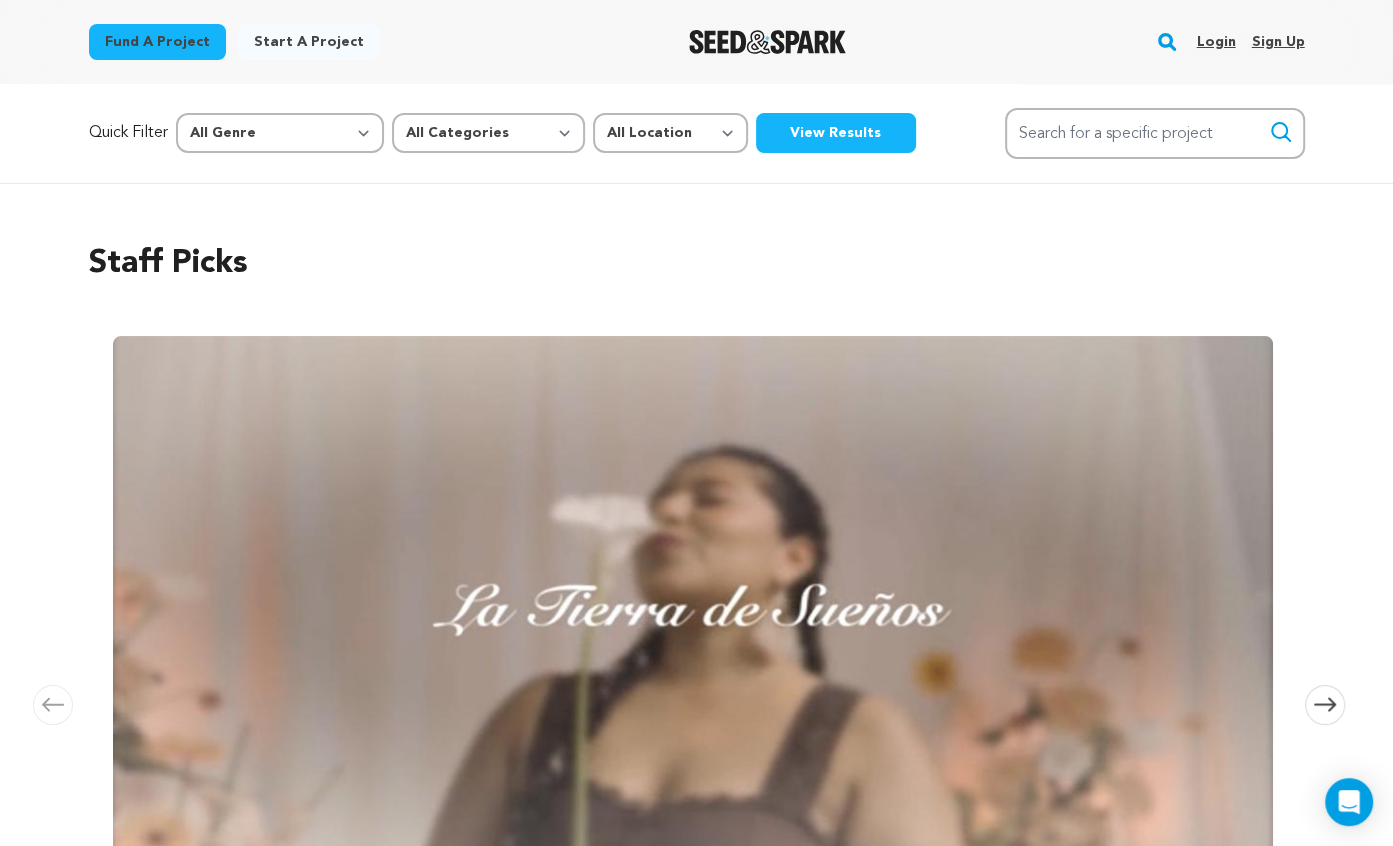click on "Login" at bounding box center [1215, 42] 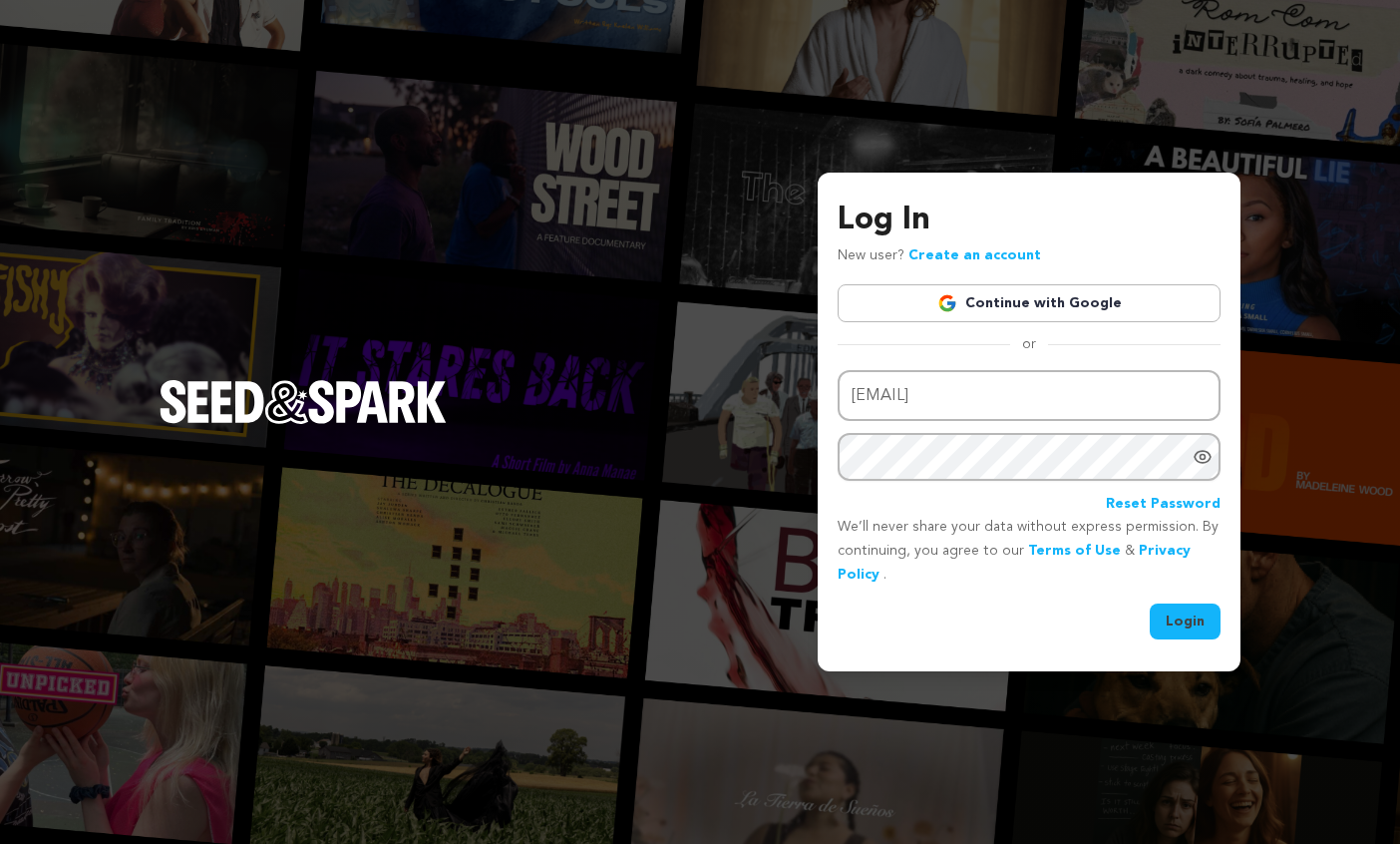scroll, scrollTop: 0, scrollLeft: 0, axis: both 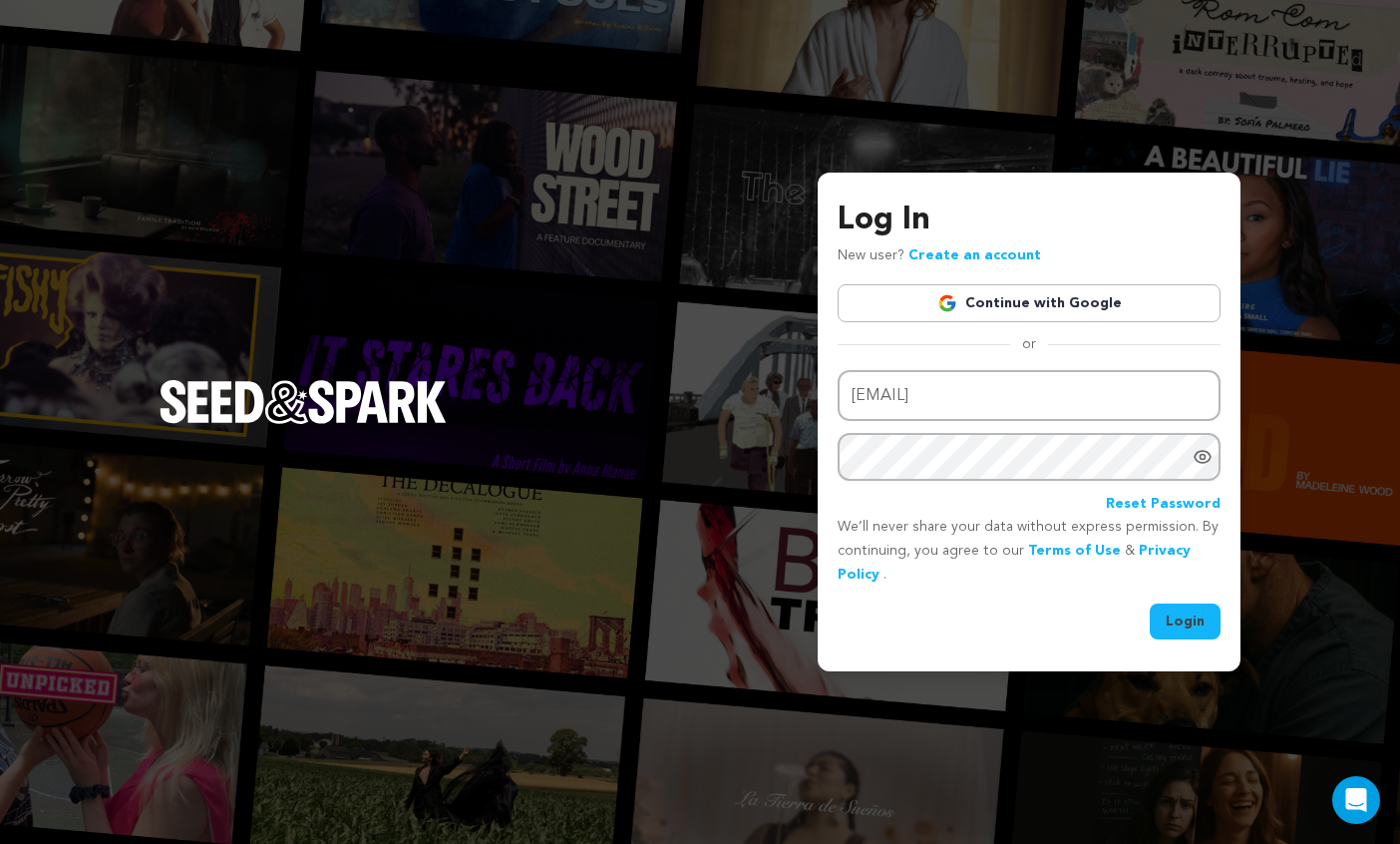click on "Login" at bounding box center (1185, 622) 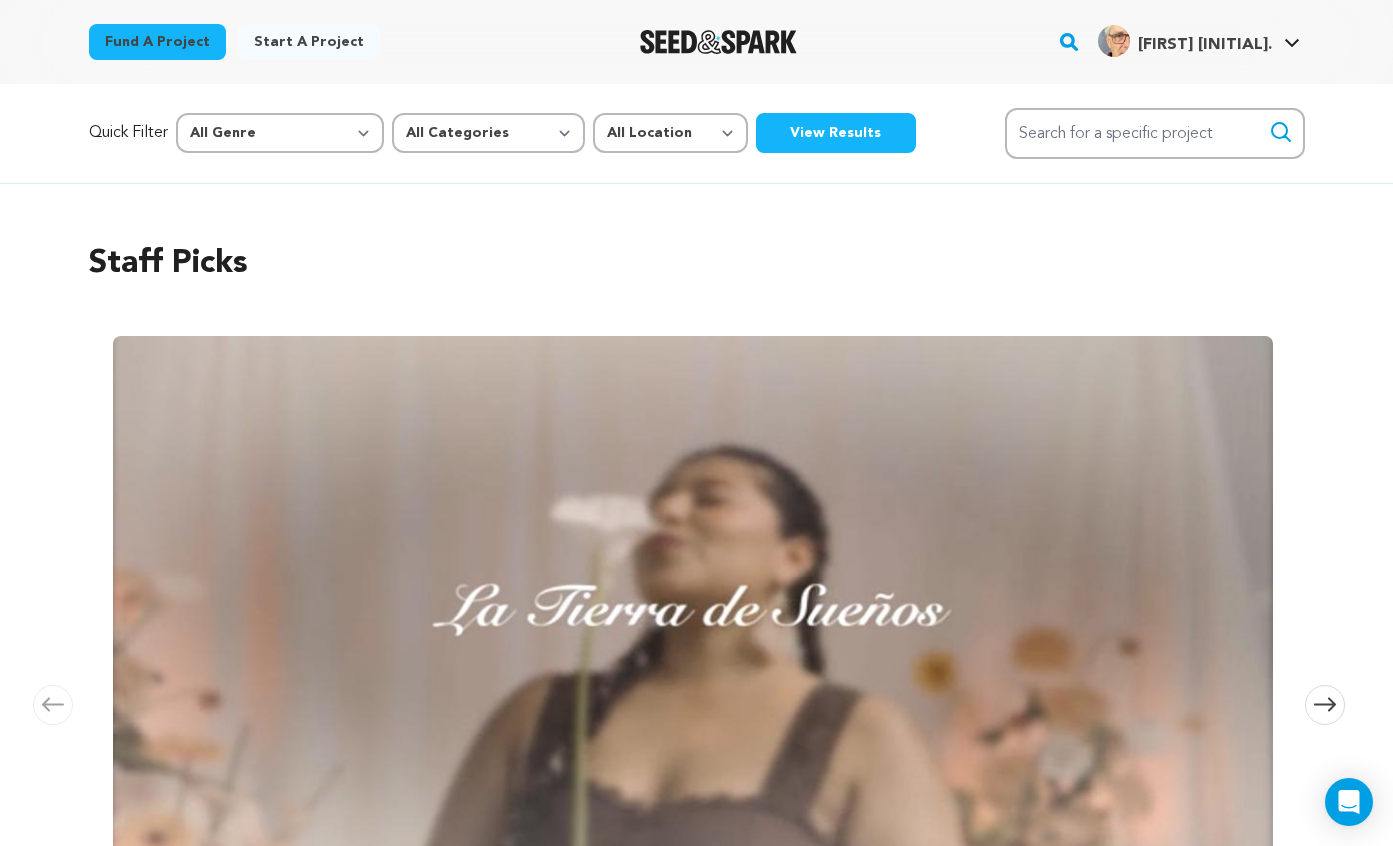 scroll, scrollTop: 0, scrollLeft: 0, axis: both 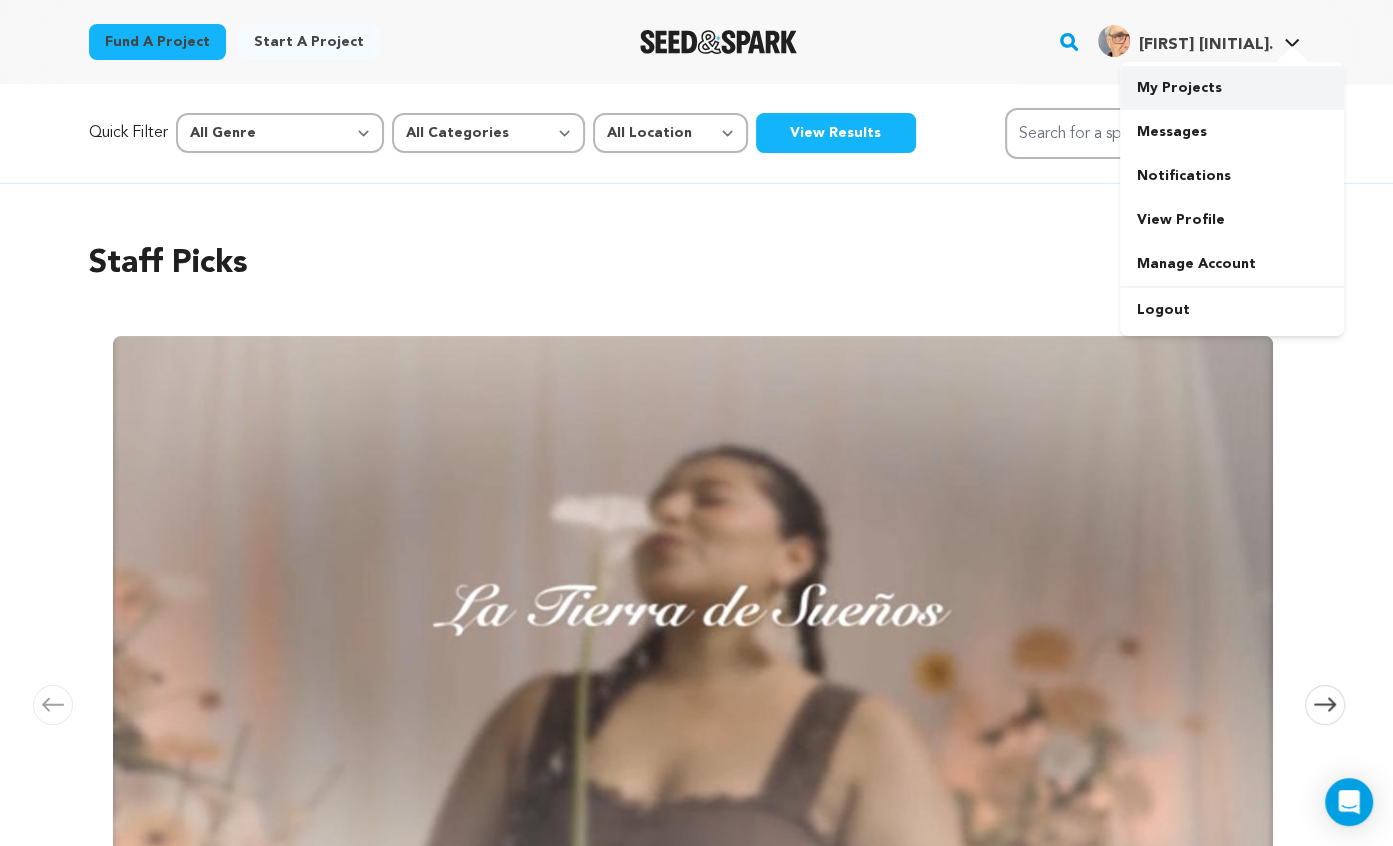 click on "My Projects" at bounding box center [1232, 88] 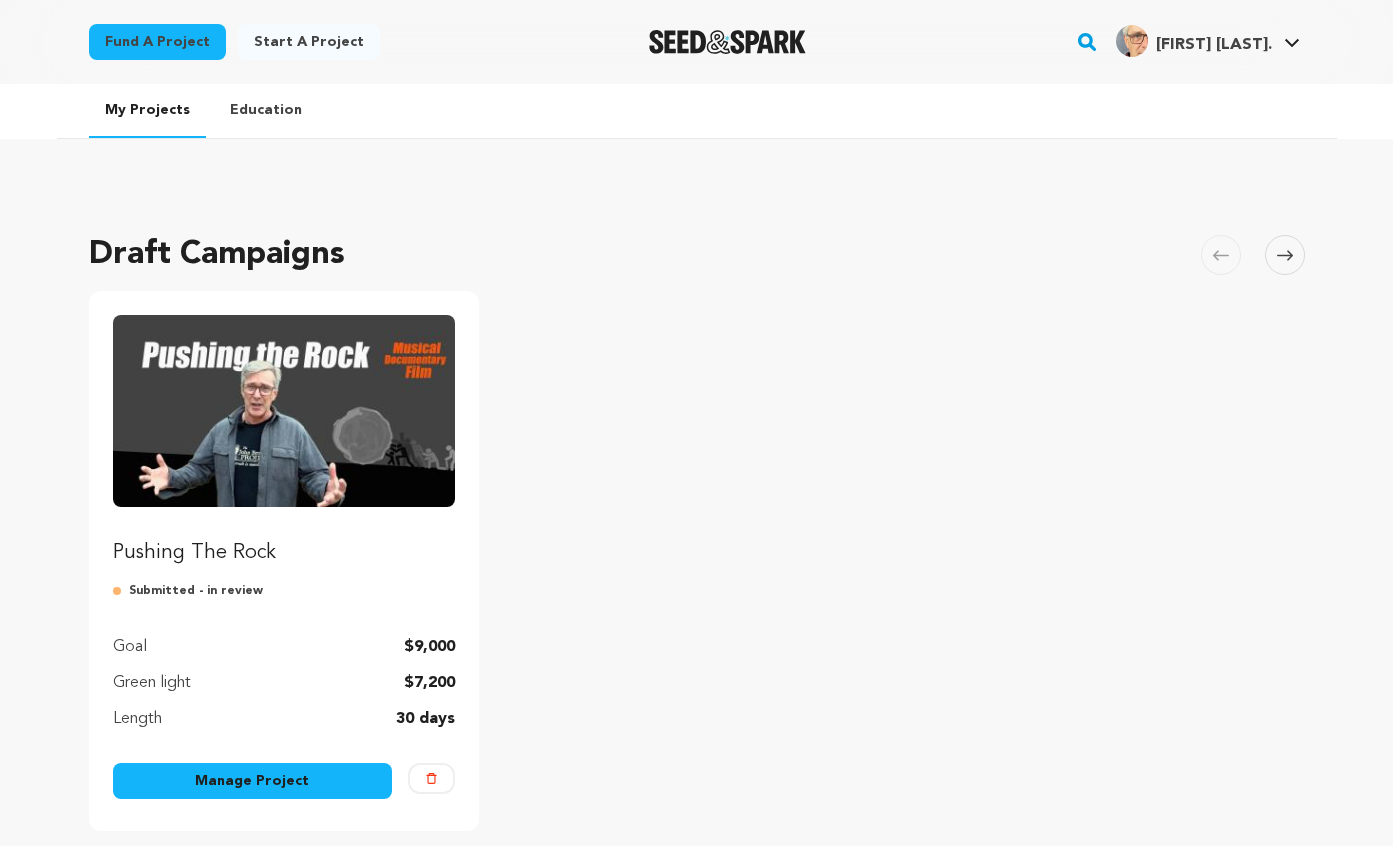 scroll, scrollTop: 0, scrollLeft: 0, axis: both 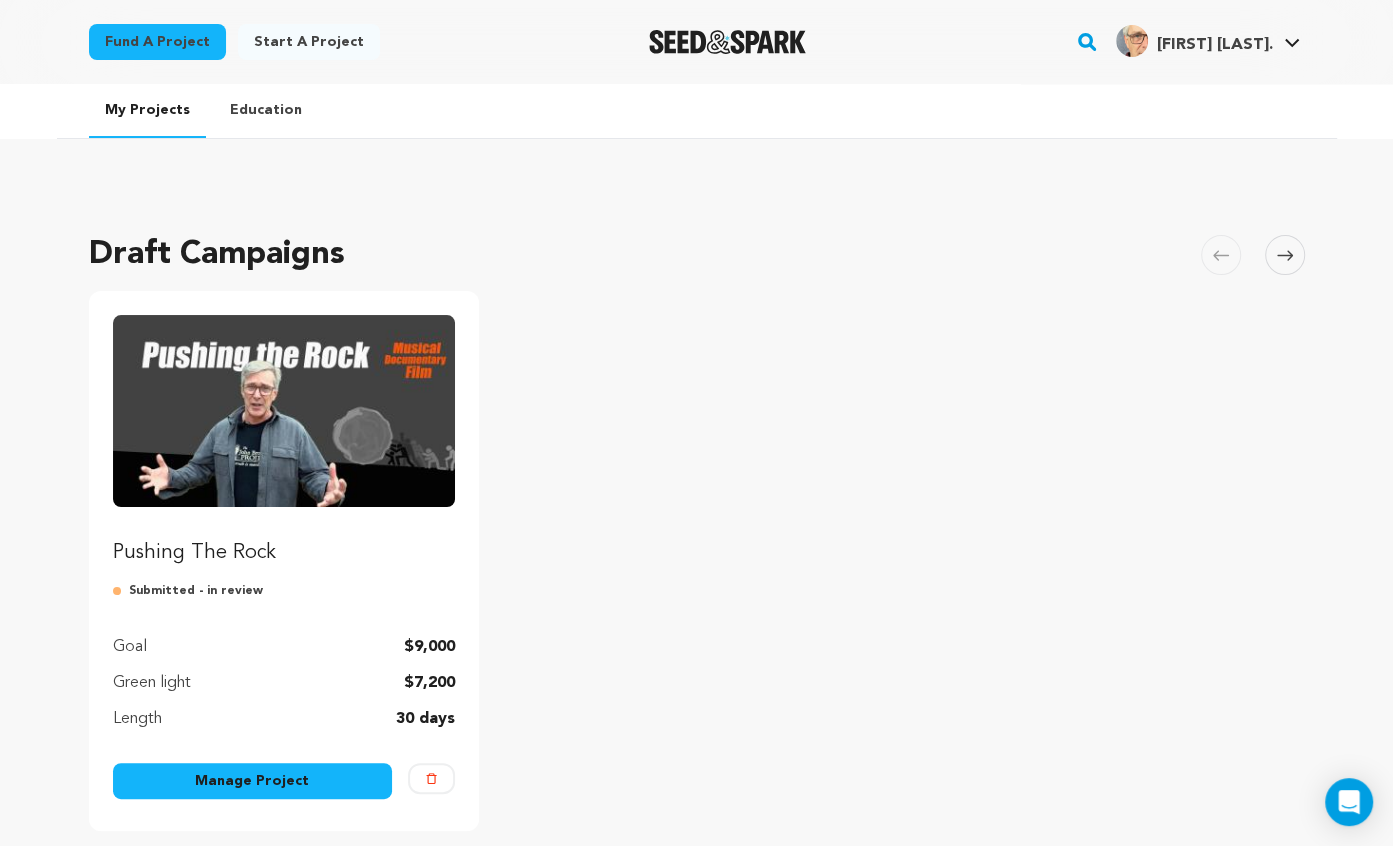 click at bounding box center (284, 411) 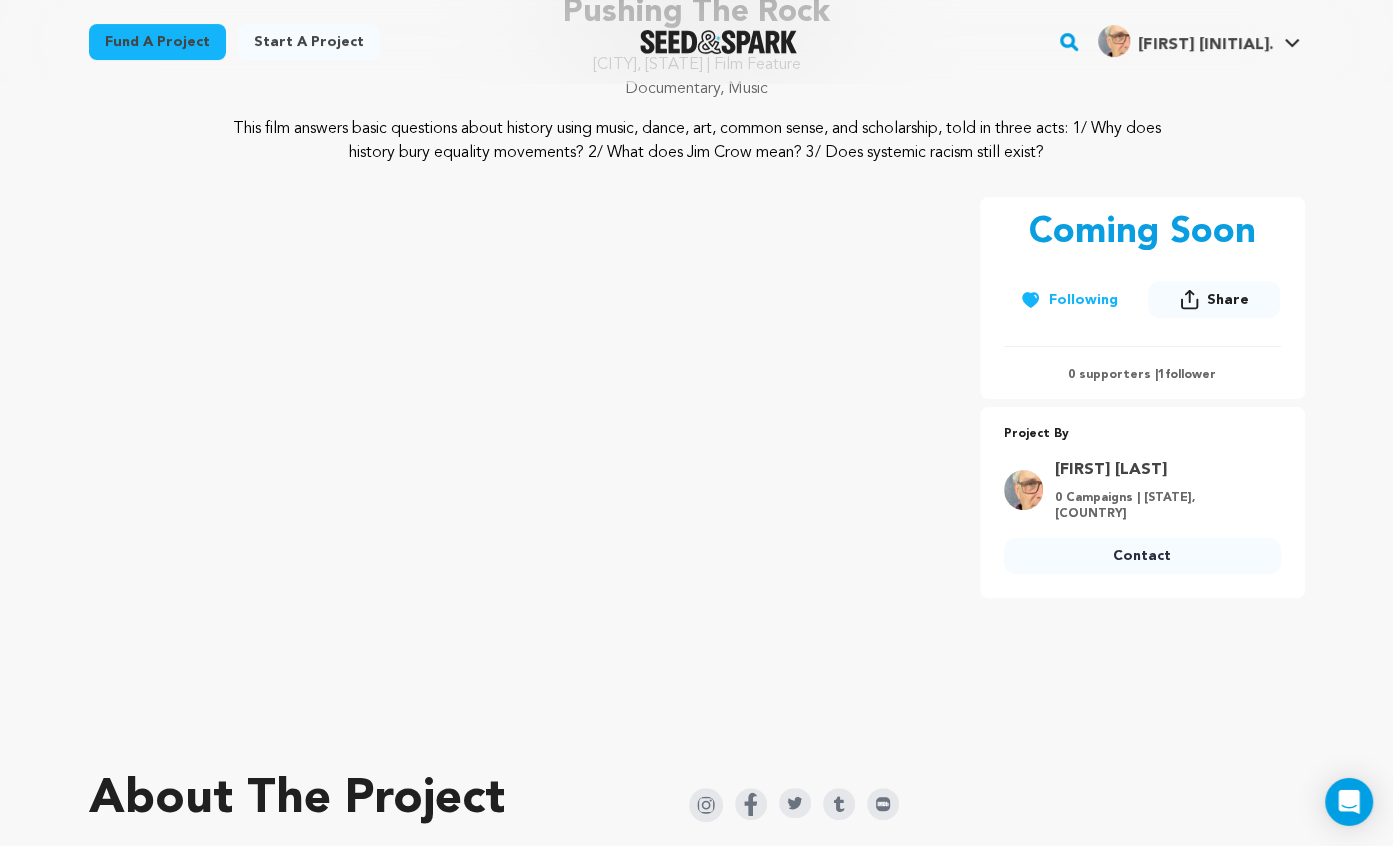 scroll, scrollTop: 0, scrollLeft: 0, axis: both 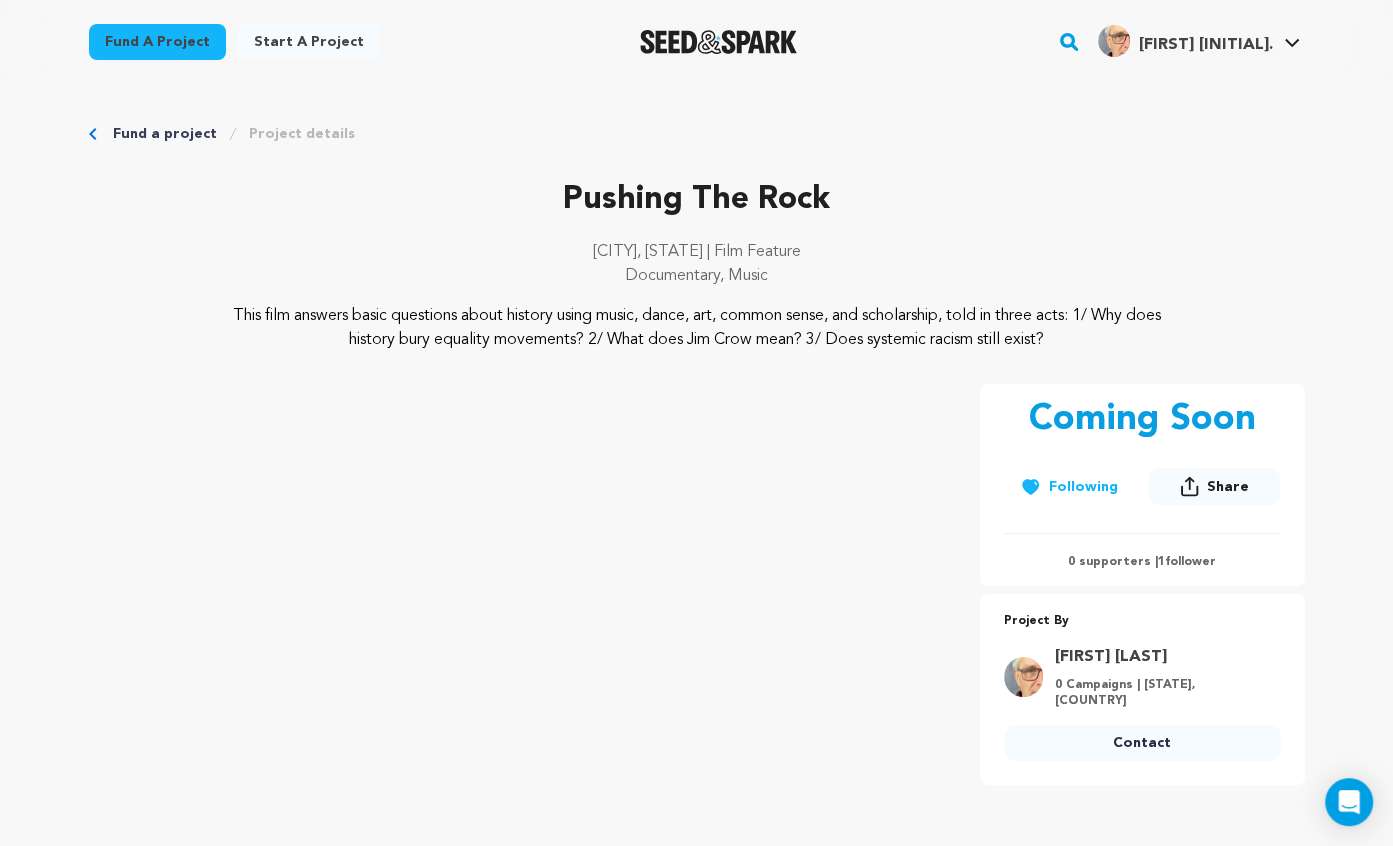 click on "Project details" at bounding box center [302, 134] 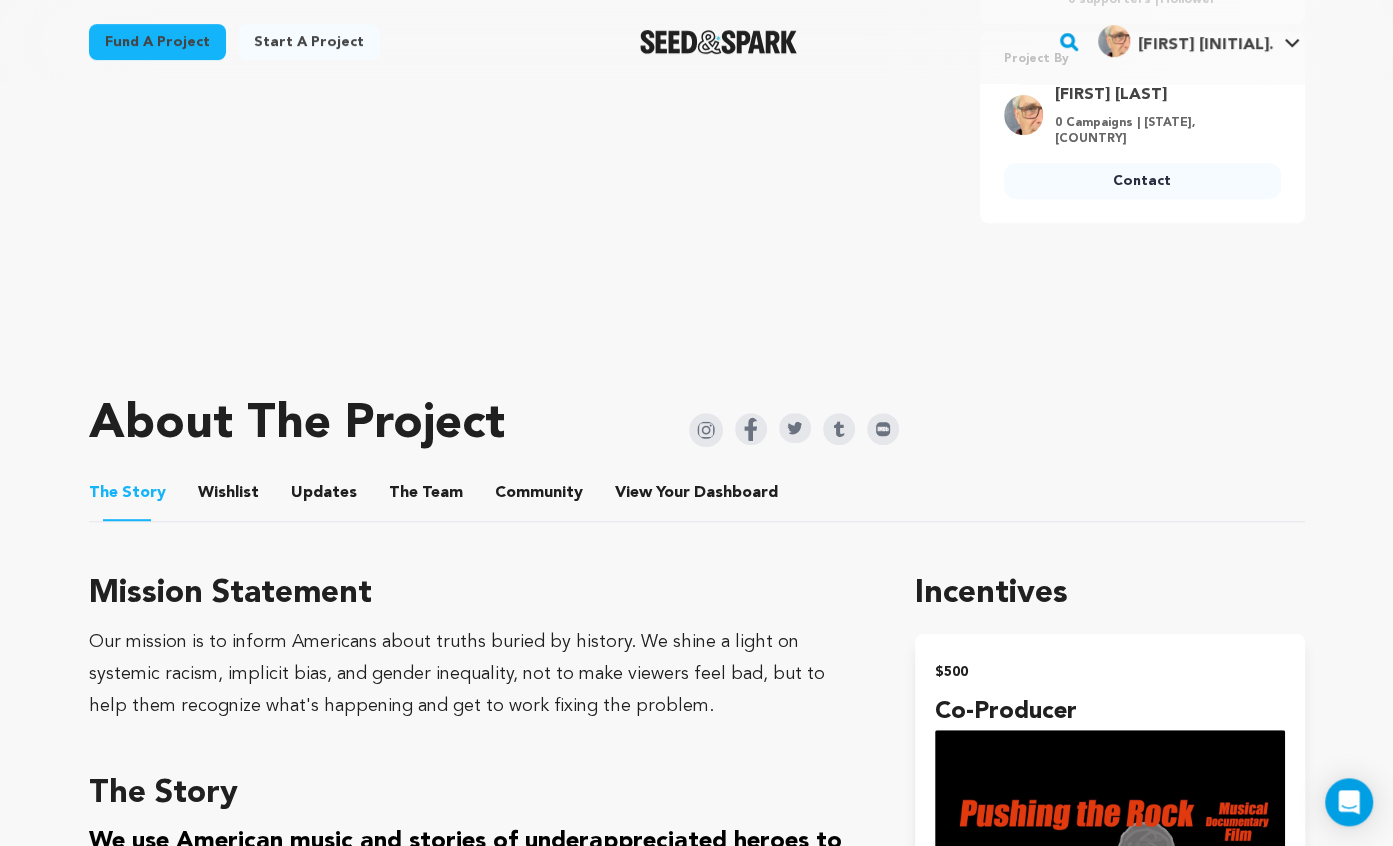 scroll, scrollTop: 561, scrollLeft: 0, axis: vertical 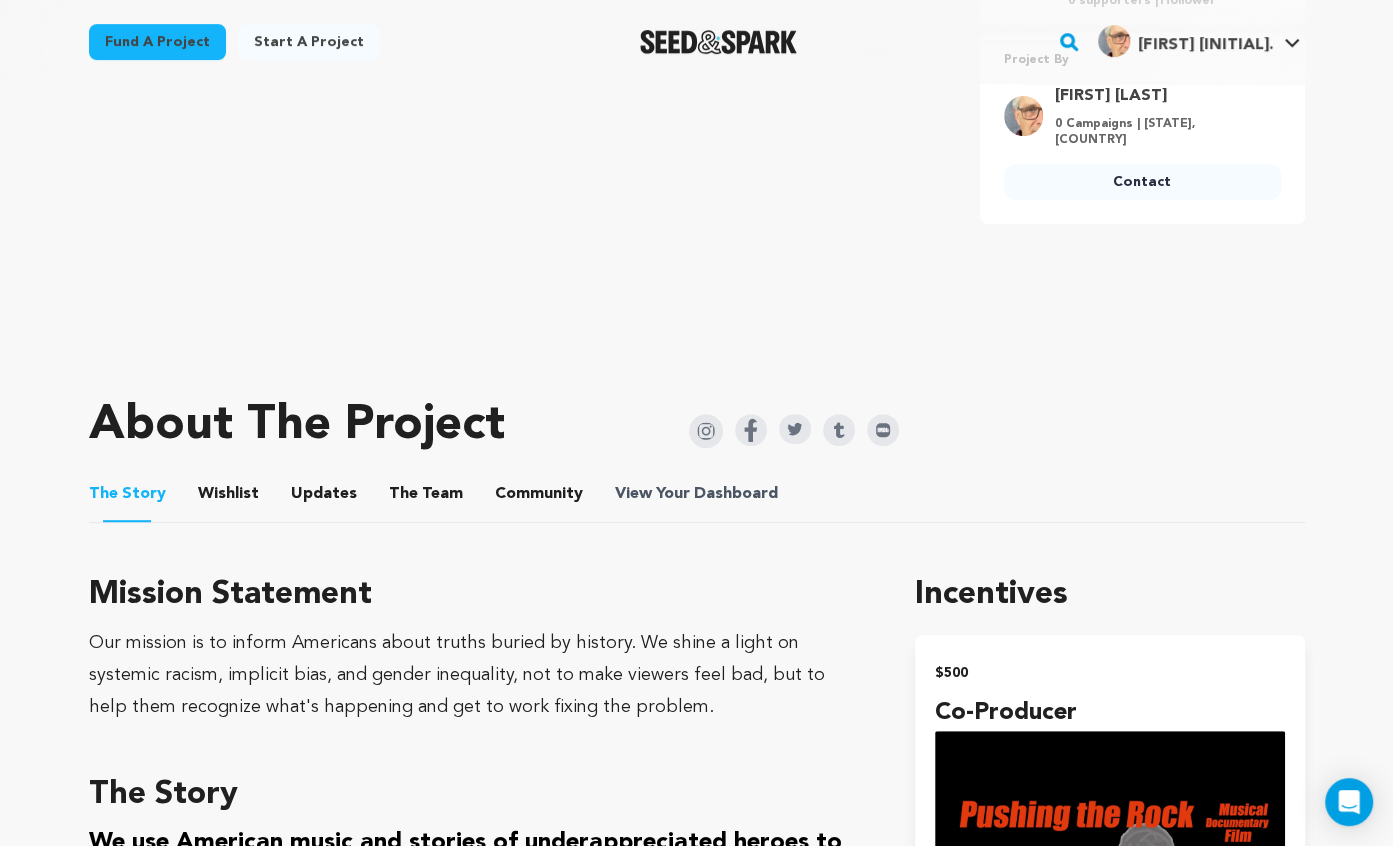click on "View   Your   Dashboard" at bounding box center [698, 494] 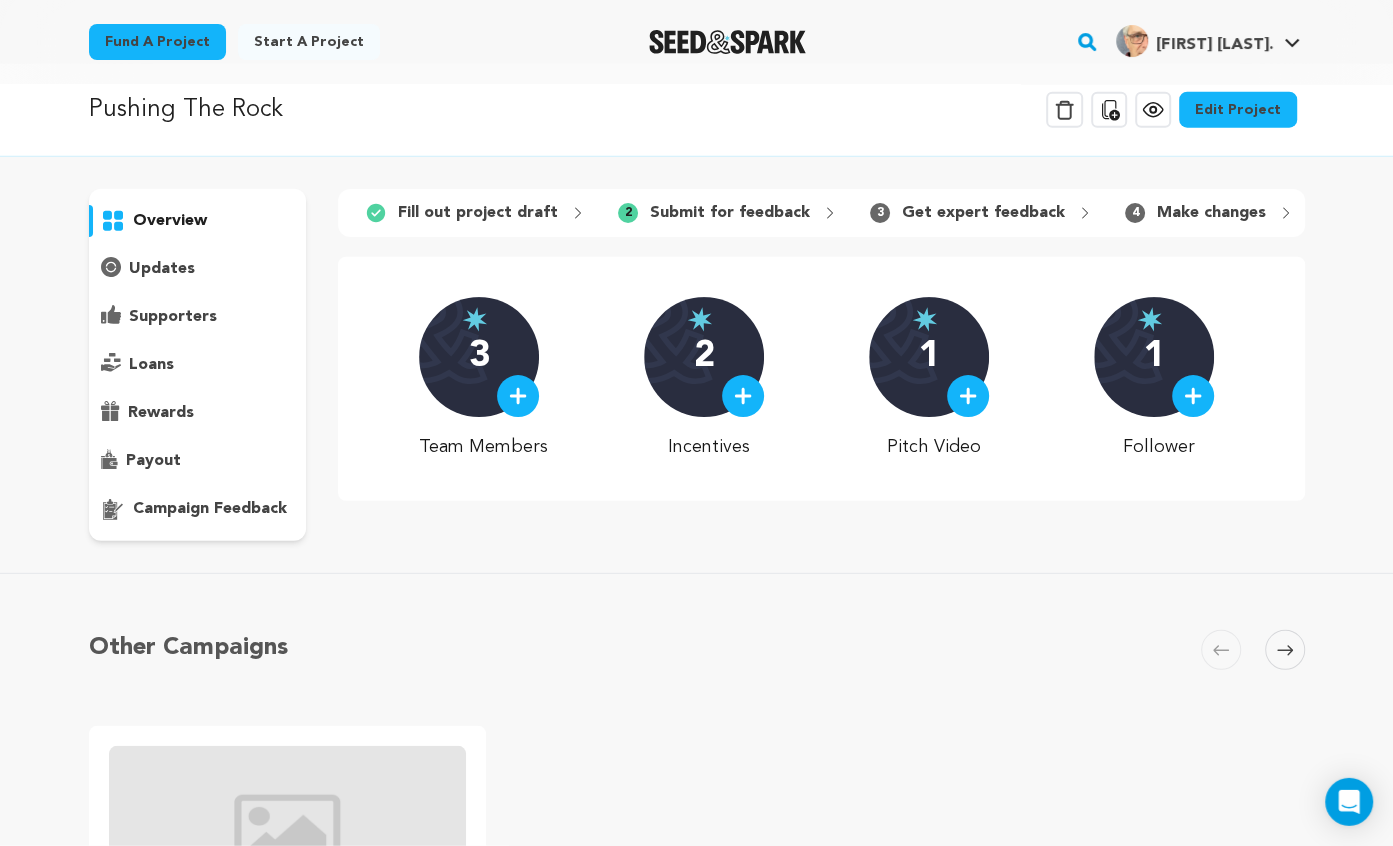 scroll, scrollTop: 0, scrollLeft: 0, axis: both 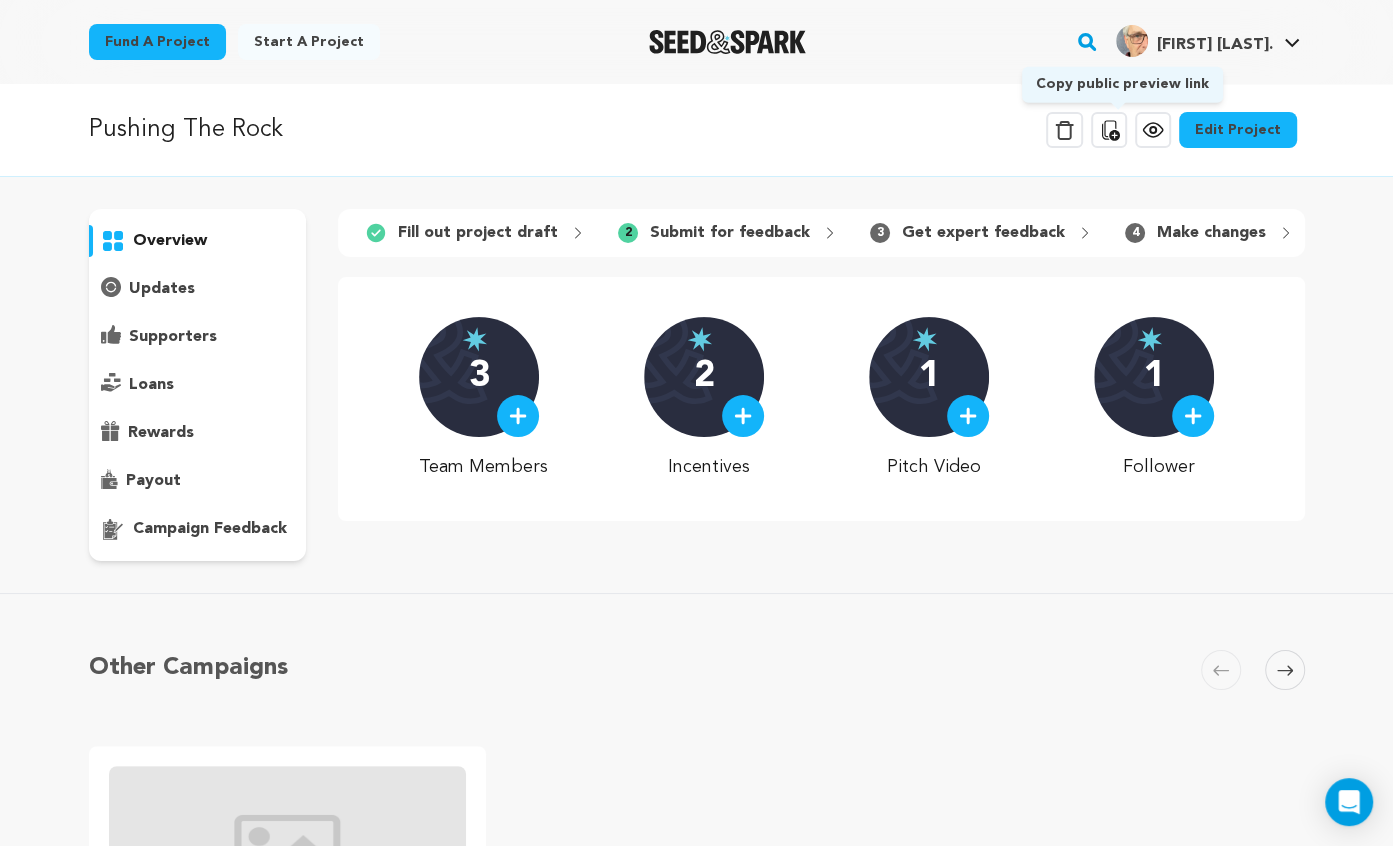 click 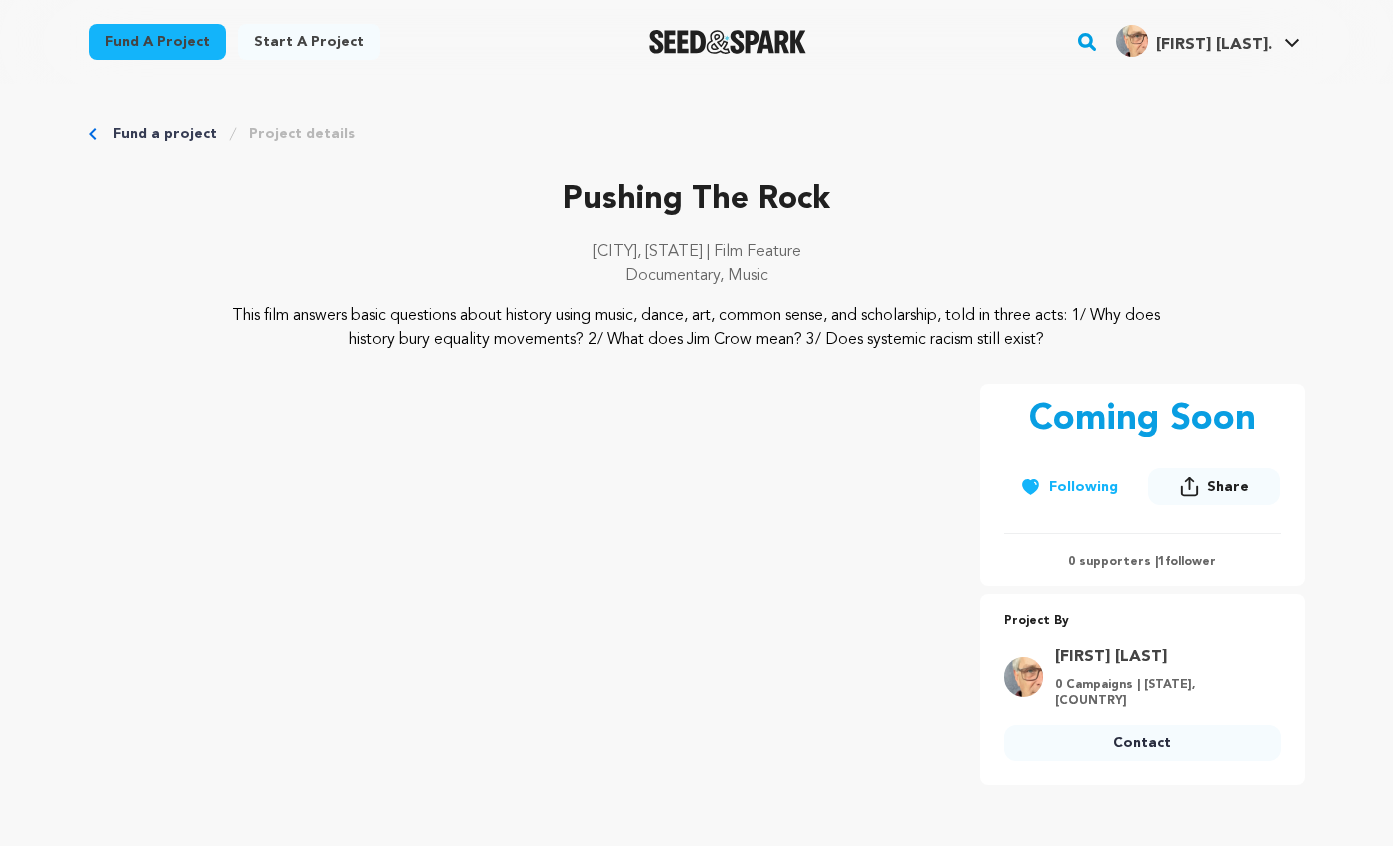 scroll, scrollTop: 0, scrollLeft: 0, axis: both 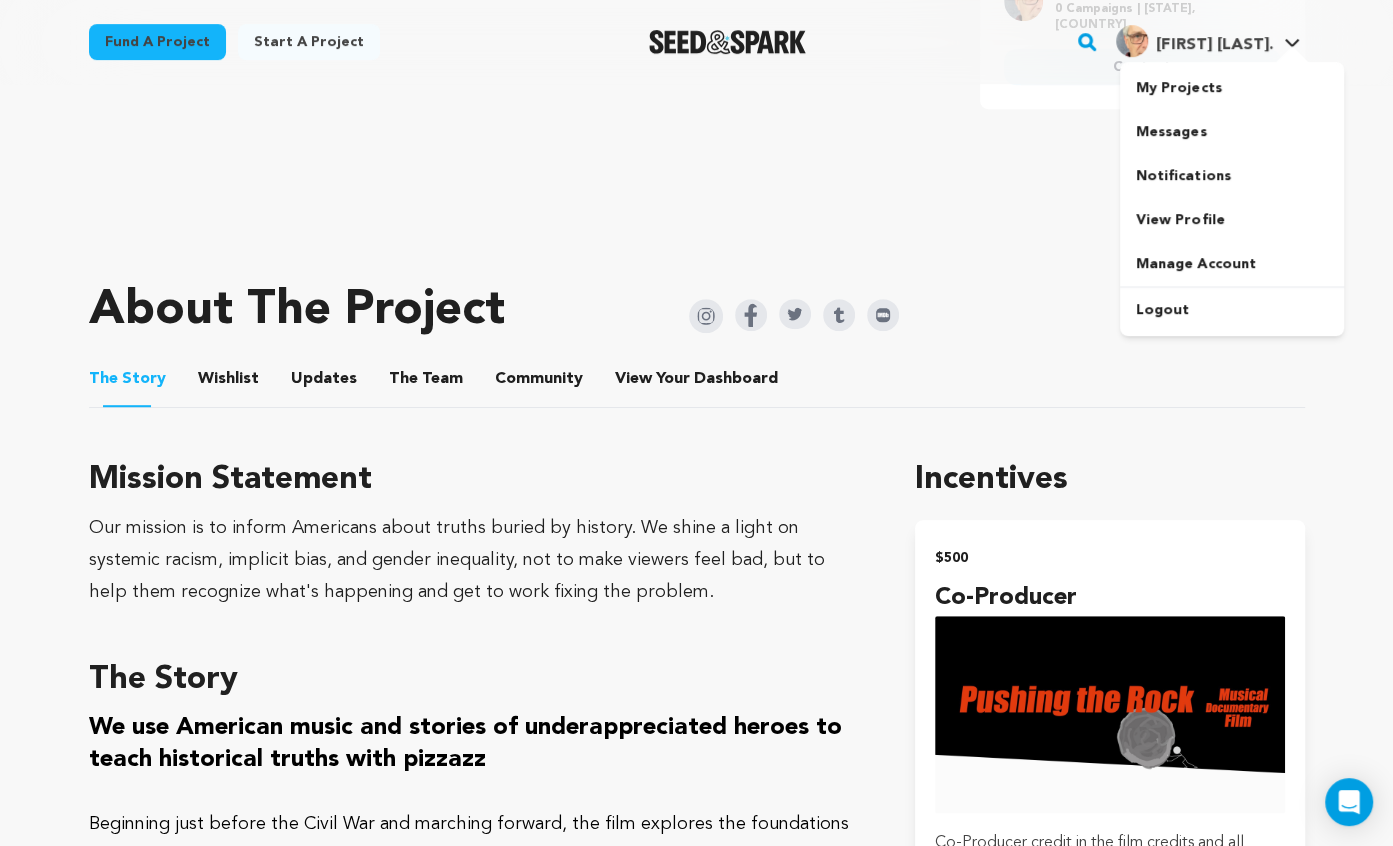 click on "[FIRST] [LAST]
[FIRST] [LAST]" at bounding box center (1208, 39) 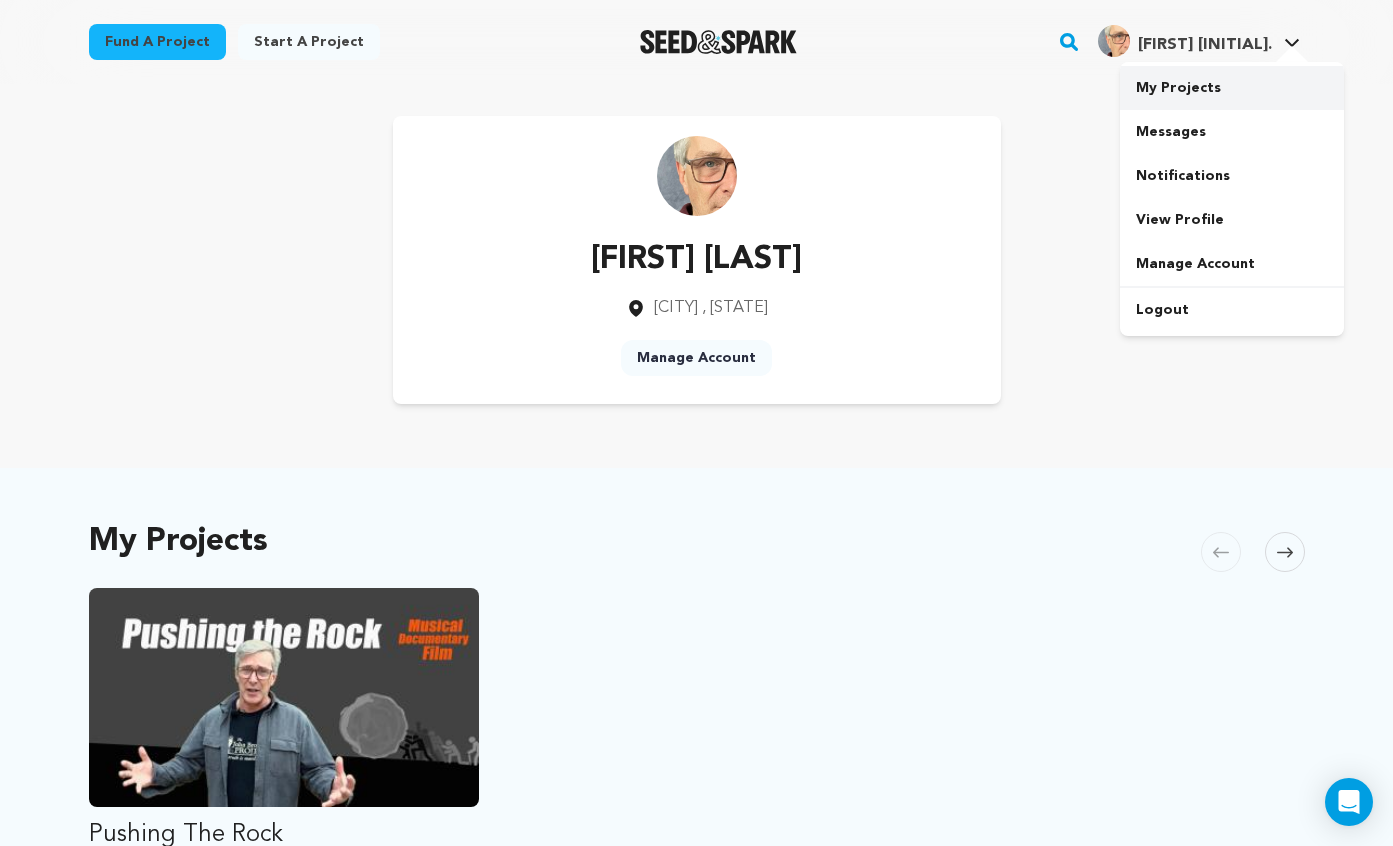 scroll, scrollTop: 0, scrollLeft: 0, axis: both 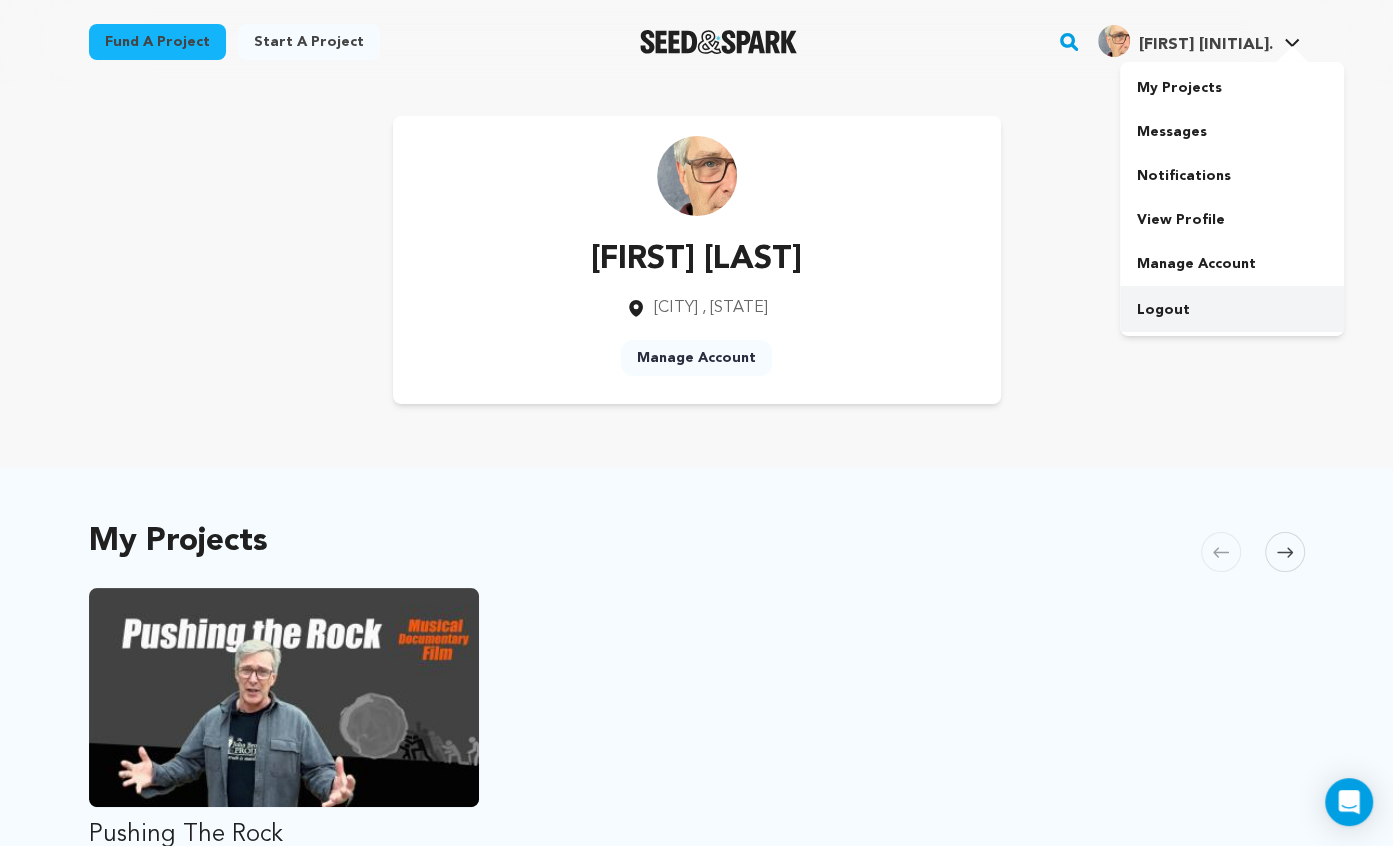 click on "Logout" at bounding box center (1232, 310) 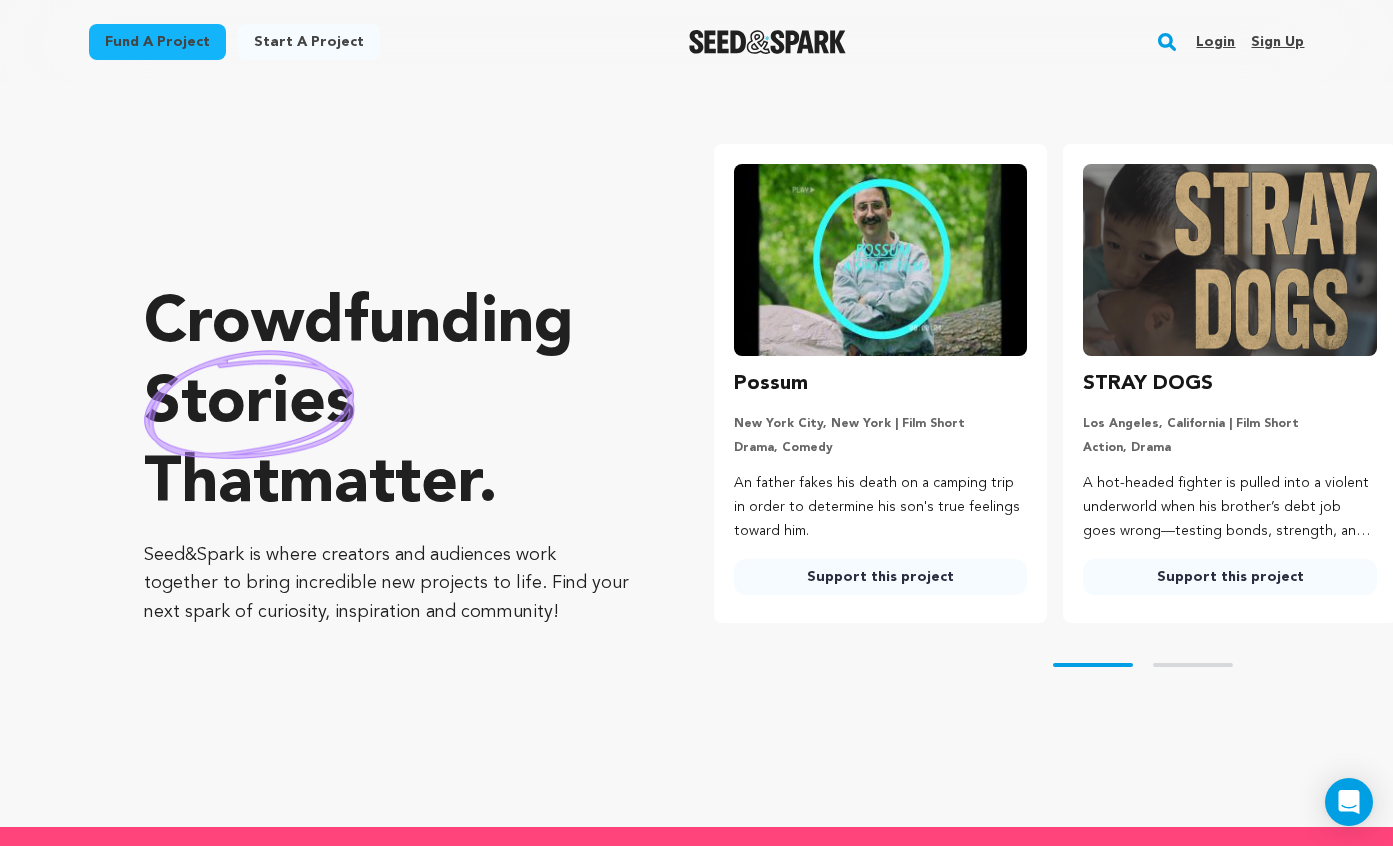 scroll, scrollTop: 0, scrollLeft: 0, axis: both 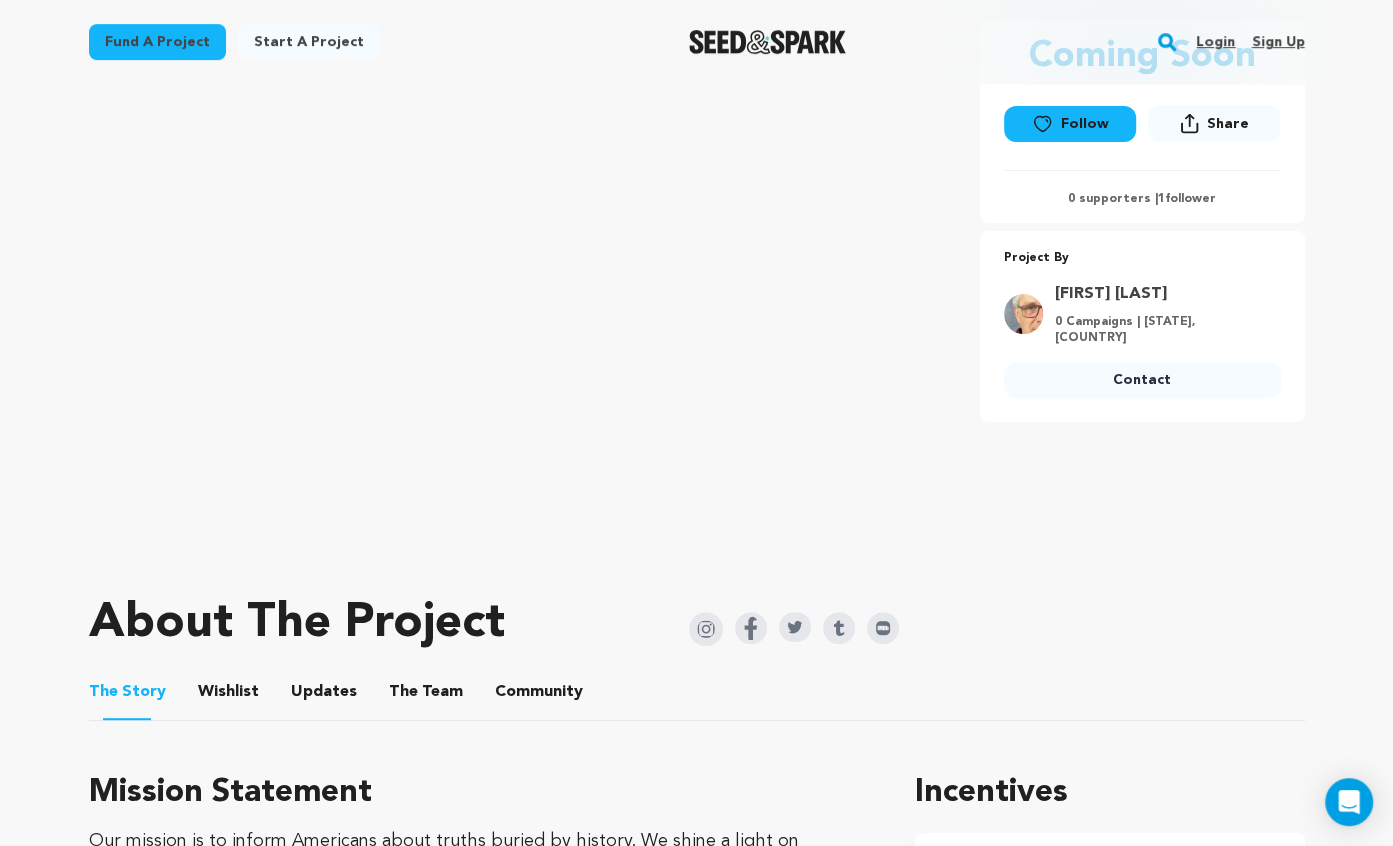click on "Wishlist" at bounding box center (228, 696) 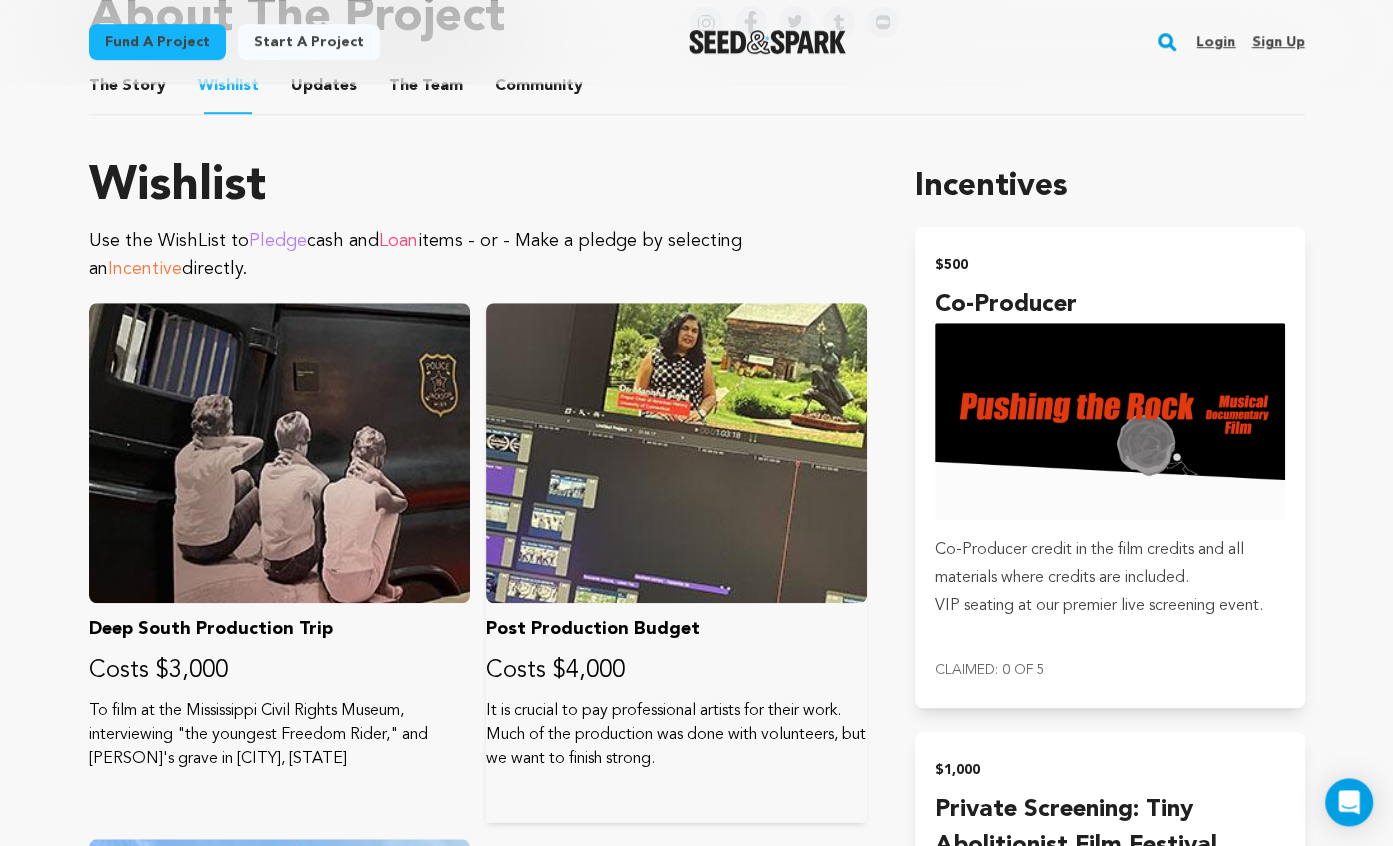 scroll, scrollTop: 940, scrollLeft: 0, axis: vertical 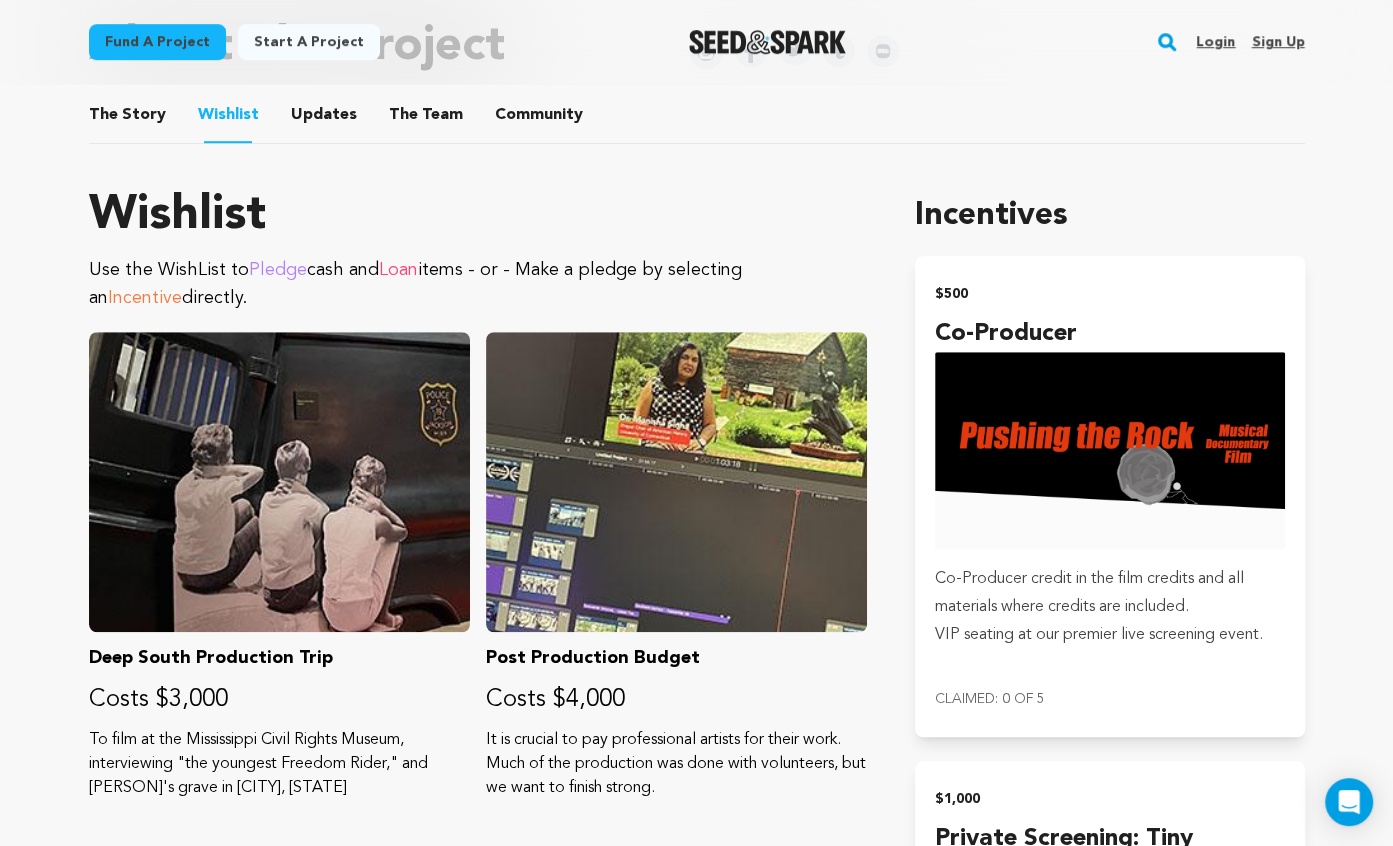 click on "Updates" at bounding box center (324, 119) 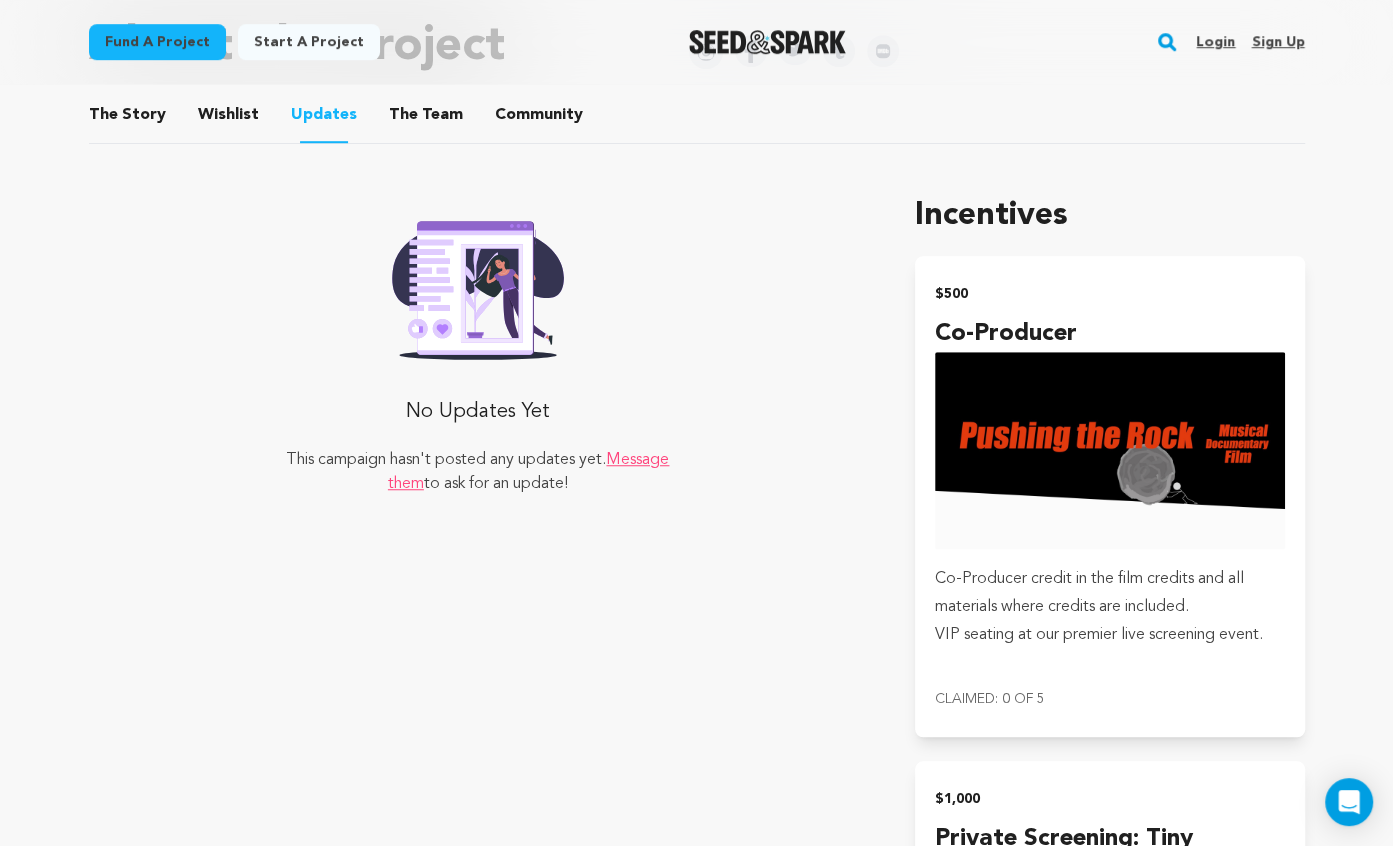 click on "The Team" at bounding box center (426, 119) 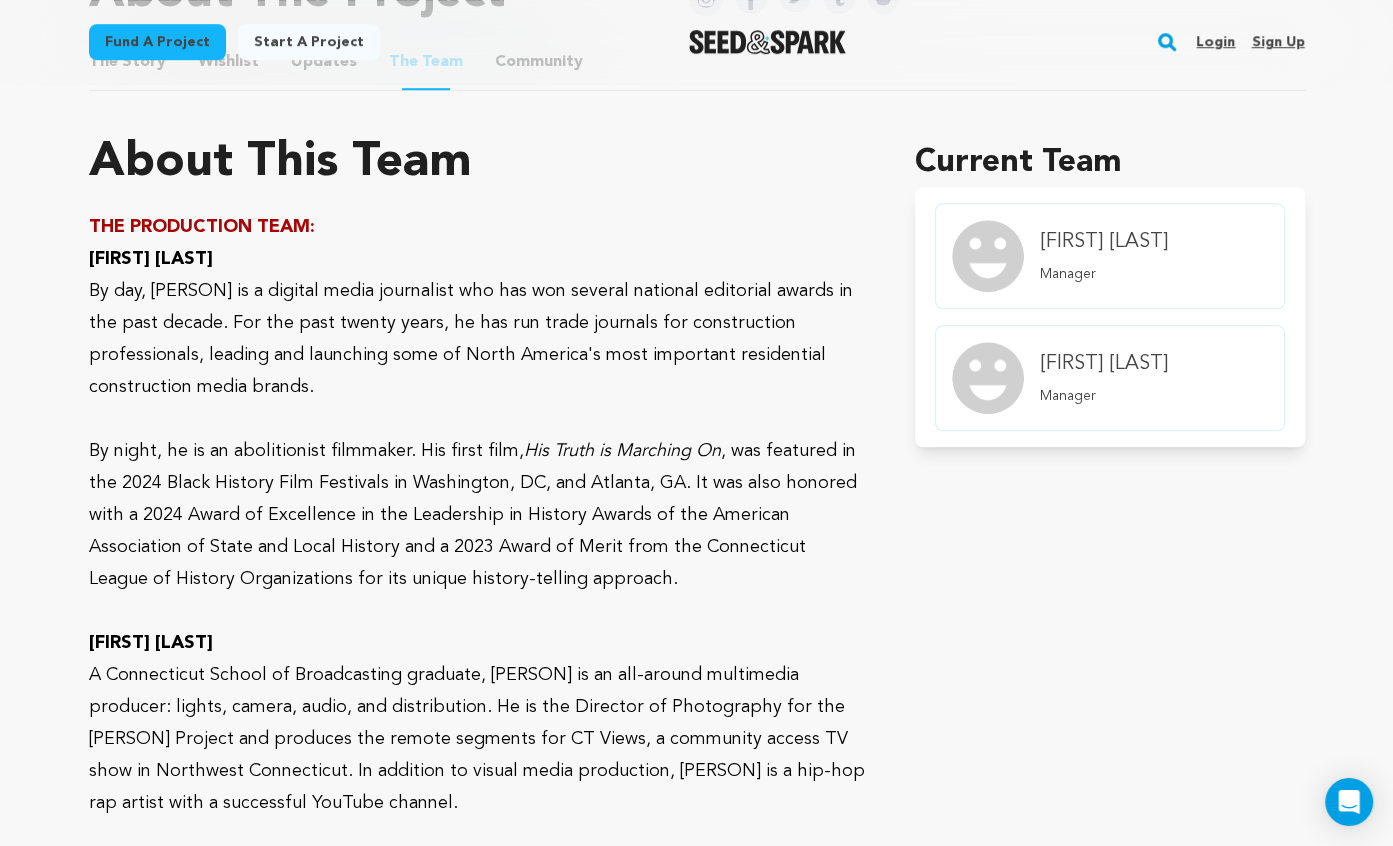 scroll, scrollTop: 907, scrollLeft: 0, axis: vertical 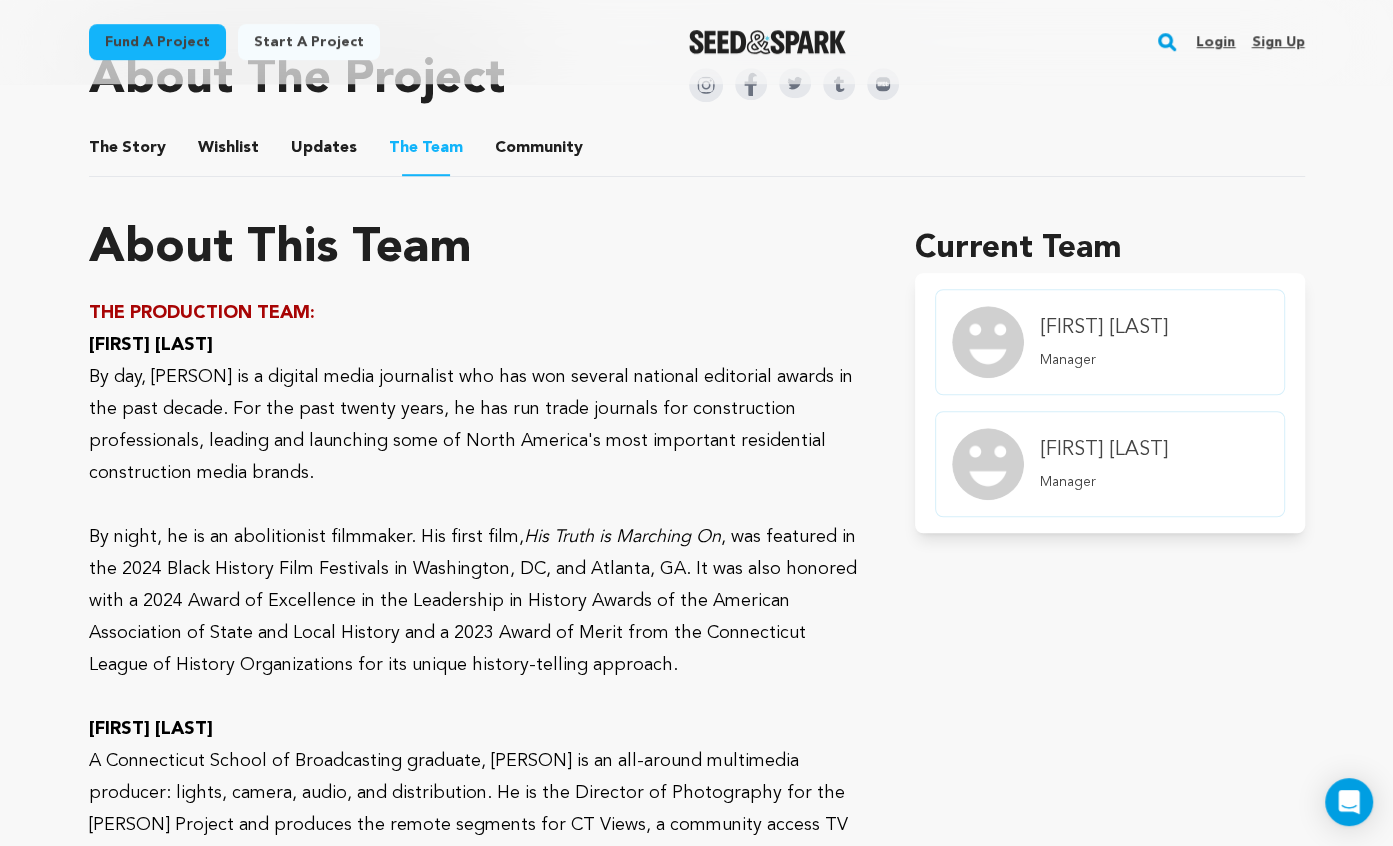 click on "Community" at bounding box center [539, 152] 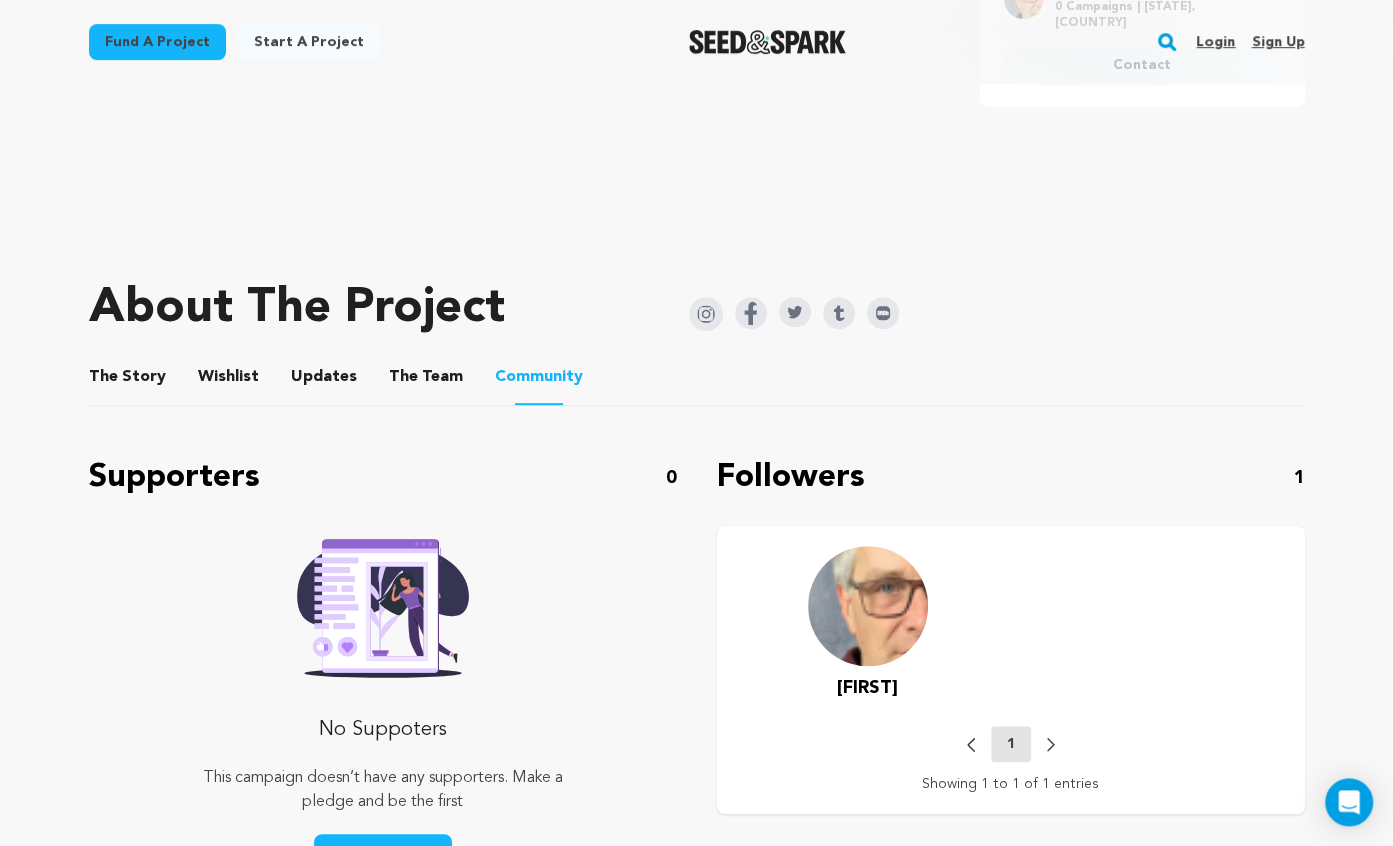 scroll, scrollTop: 676, scrollLeft: 0, axis: vertical 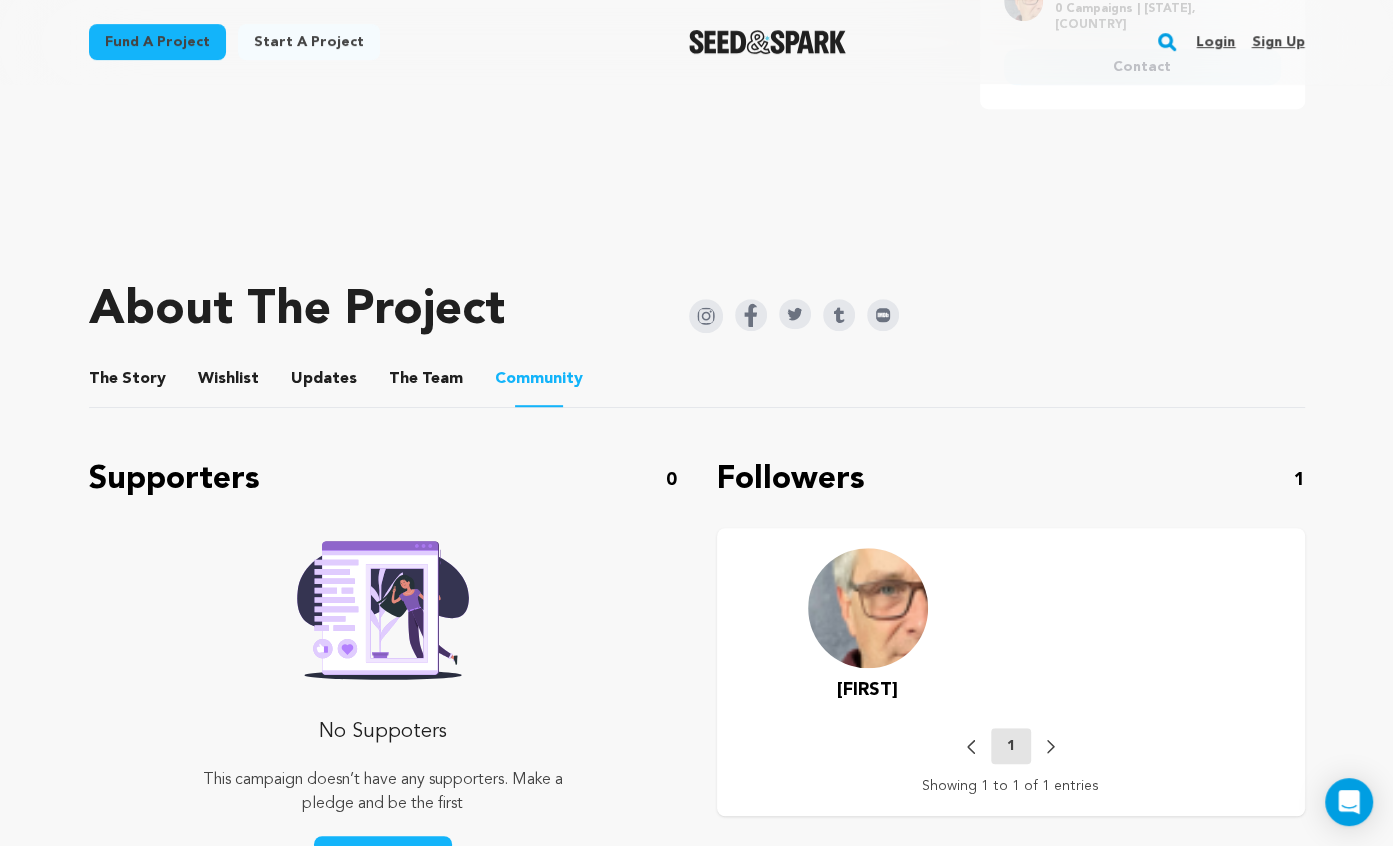 click on "The Story" at bounding box center [127, 383] 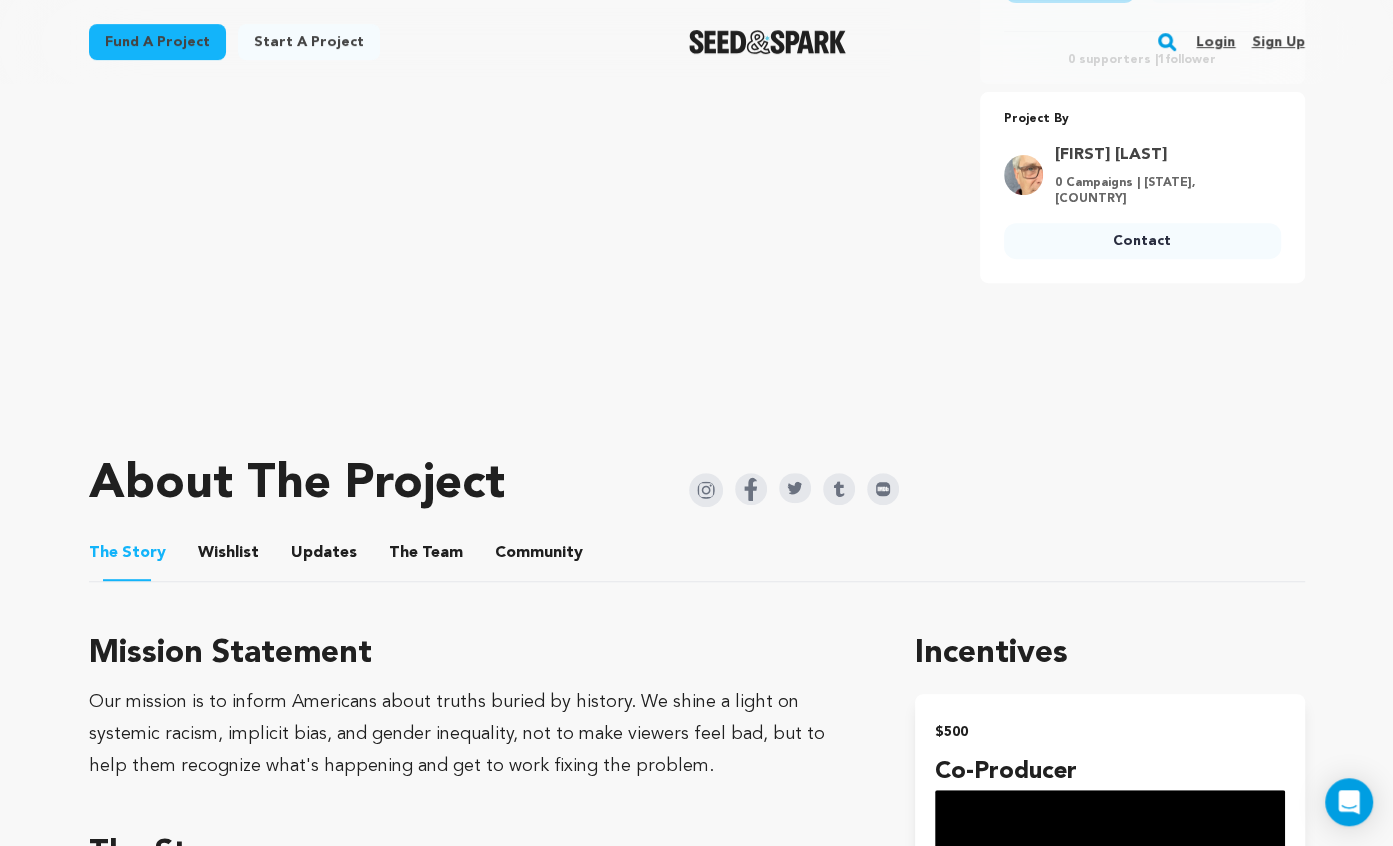 scroll, scrollTop: 379, scrollLeft: 0, axis: vertical 